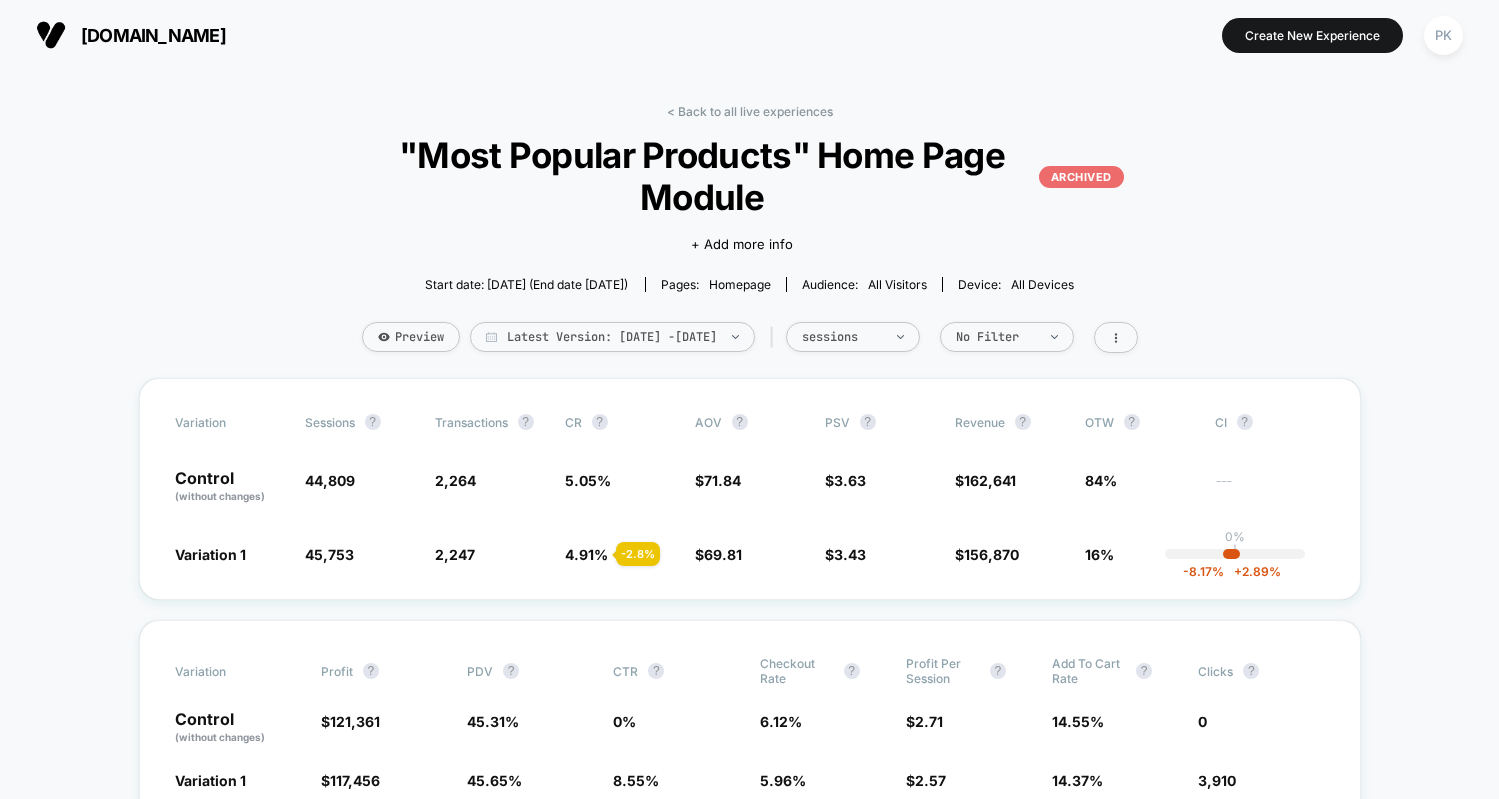 scroll, scrollTop: 0, scrollLeft: 0, axis: both 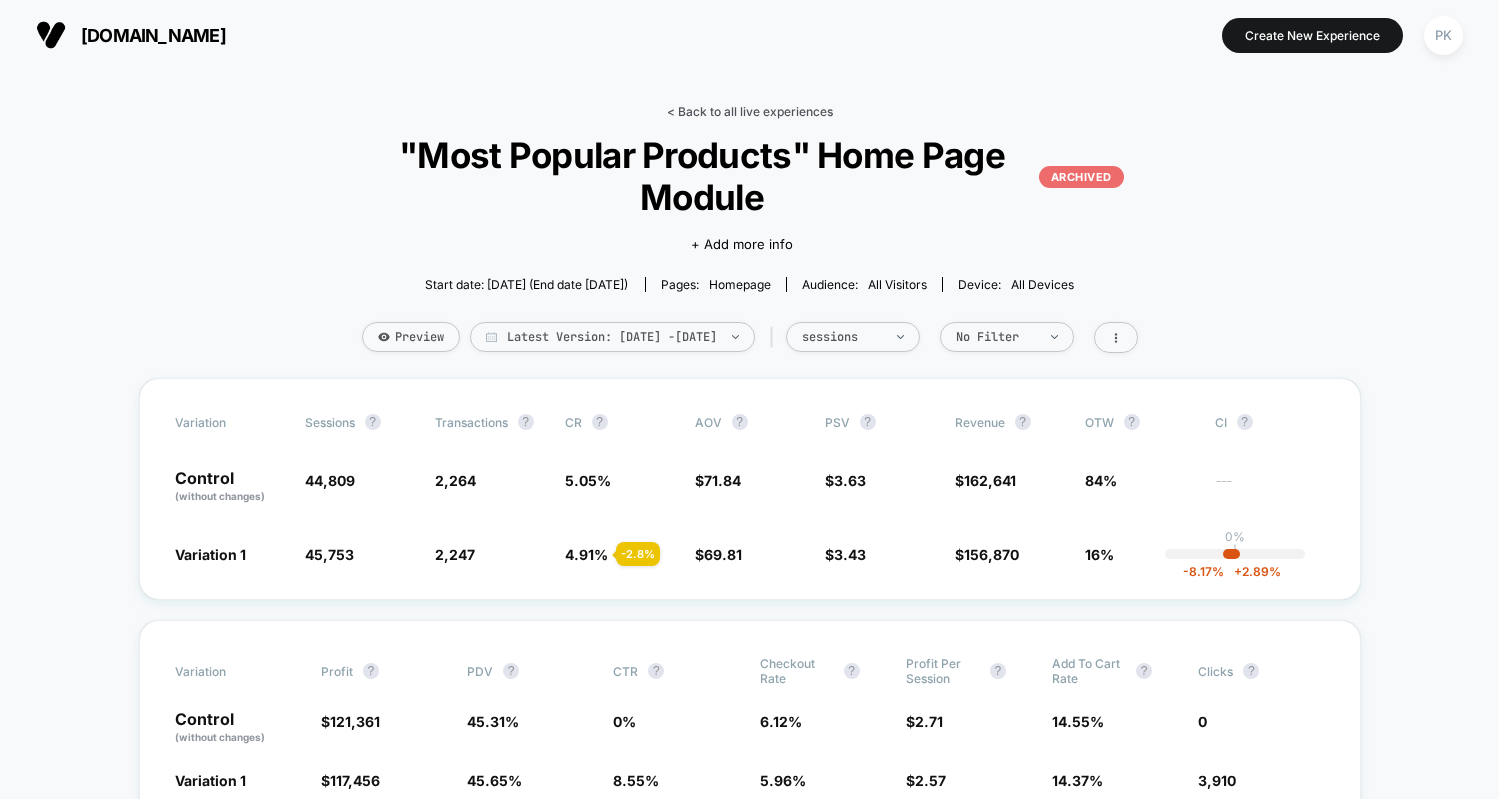 click on "< Back to all live experiences" at bounding box center (750, 111) 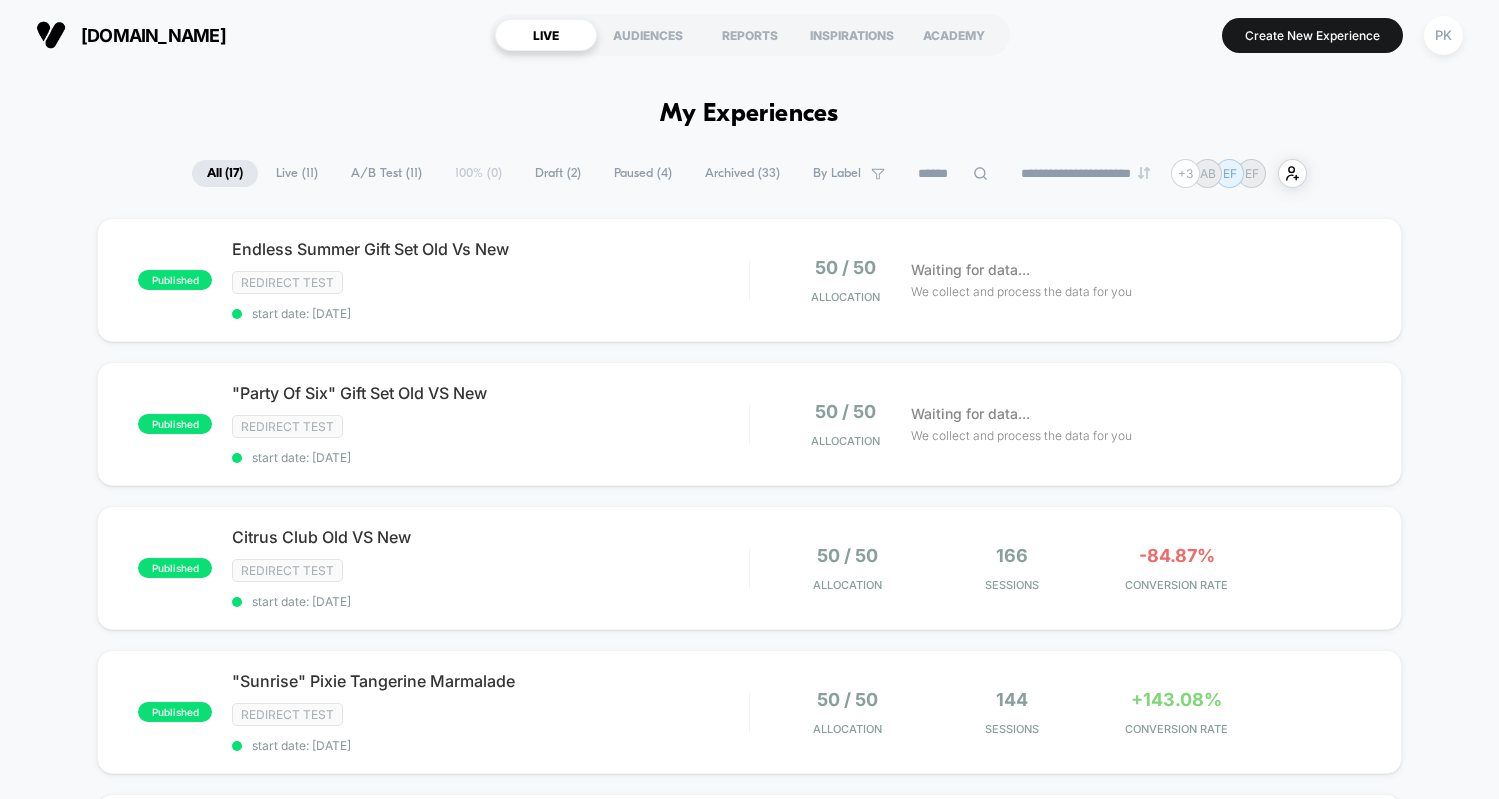 scroll, scrollTop: 0, scrollLeft: 0, axis: both 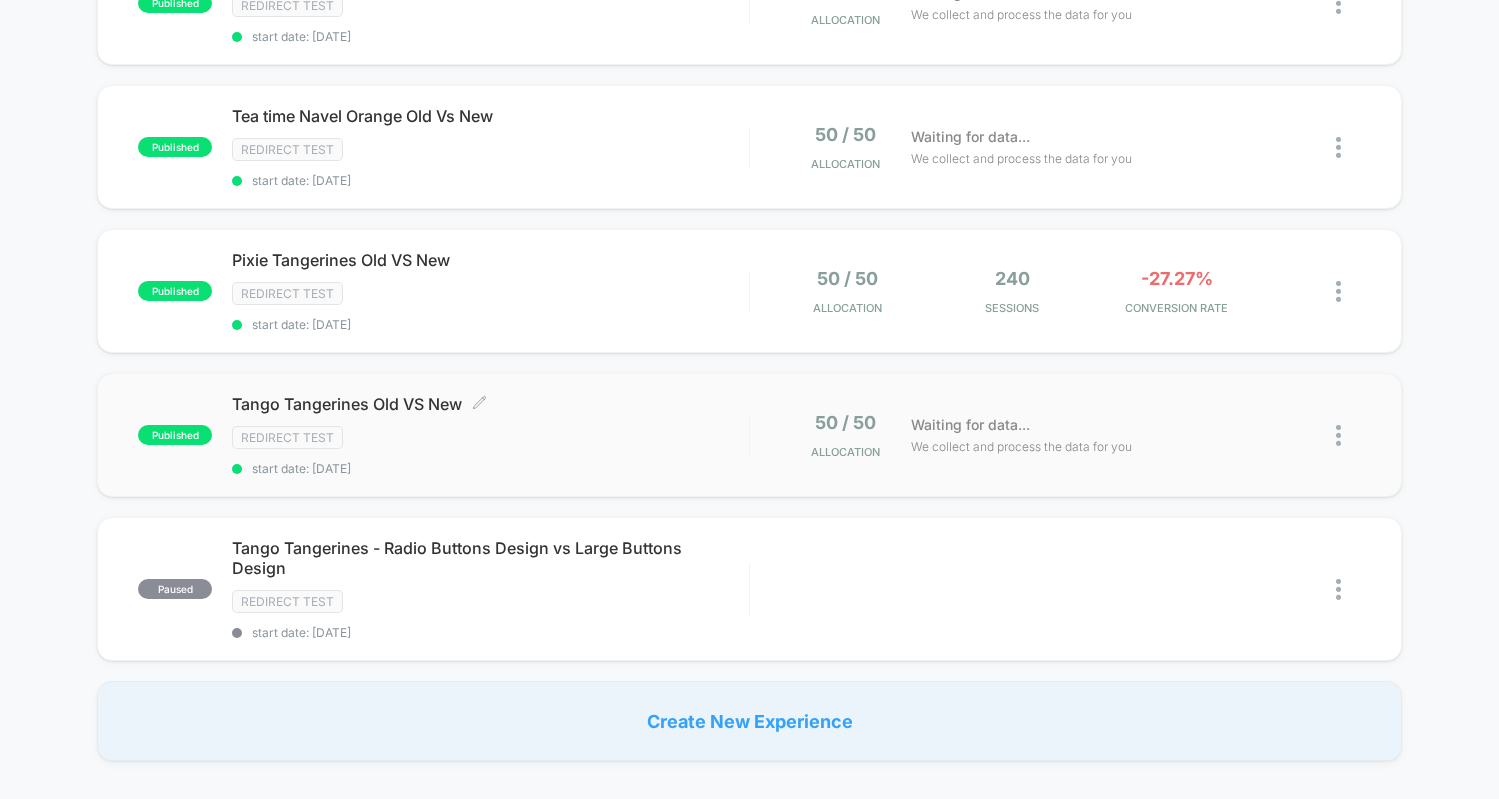 click on "Tango Tangerines Old VS New Click to edit experience details Click to edit experience details Redirect Test start date: [DATE]" at bounding box center [490, 435] 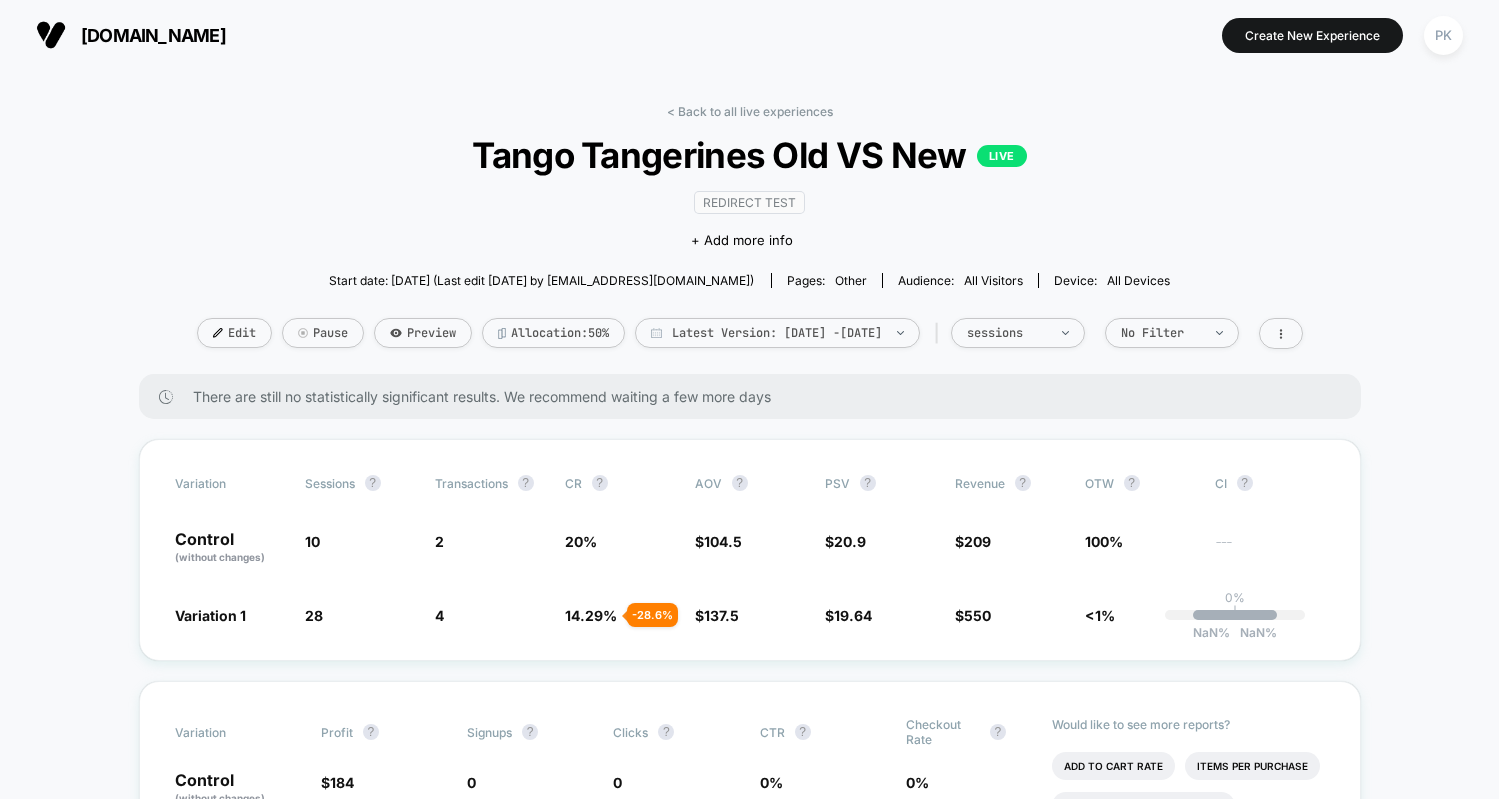 click on "< Back to all live experiences  Tango Tangerines Old VS New LIVE Redirect Test Click to edit experience details + Add more info Start date: [DATE] (Last edit [DATE] by [EMAIL_ADDRESS][DOMAIN_NAME]) Pages: other Audience: All Visitors Device: all devices Edit Pause  Preview Allocation:  50% Latest Version:     [DATE]    -    [DATE] |   sessions   No Filter There are still no statistically significant results. We recommend waiting a few more days Variation Sessions ? Transactions ? CR ? AOV ? PSV ? Revenue ? OTW ? CI ? Control (without changes) 10 2 20 % $ 104.5 $ 20.9 $ 209 100% --- Variation 1 28 + 180 % 4 - 28.6 % 14.29 % - 28.6 % $ 137.5 + 31.6 % $ 19.64 - 6 % $ 550 - 6 % <1% 0% | NaN % NaN % Variation Profit ? Signups ? Clicks ? CTR ? Checkout Rate ? Control (without changes) $ 184 0 0 0 % 0 % Variation 1 $ 539 + 4.6 % 0 0 0 % 7.14 % Would like to see more reports? Add To Cart Rate Items Per Purchase Product Details Views Rate Pages Per Session Signups Rate Avg Session Duration Profit Per Session ?" at bounding box center (750, 3472) 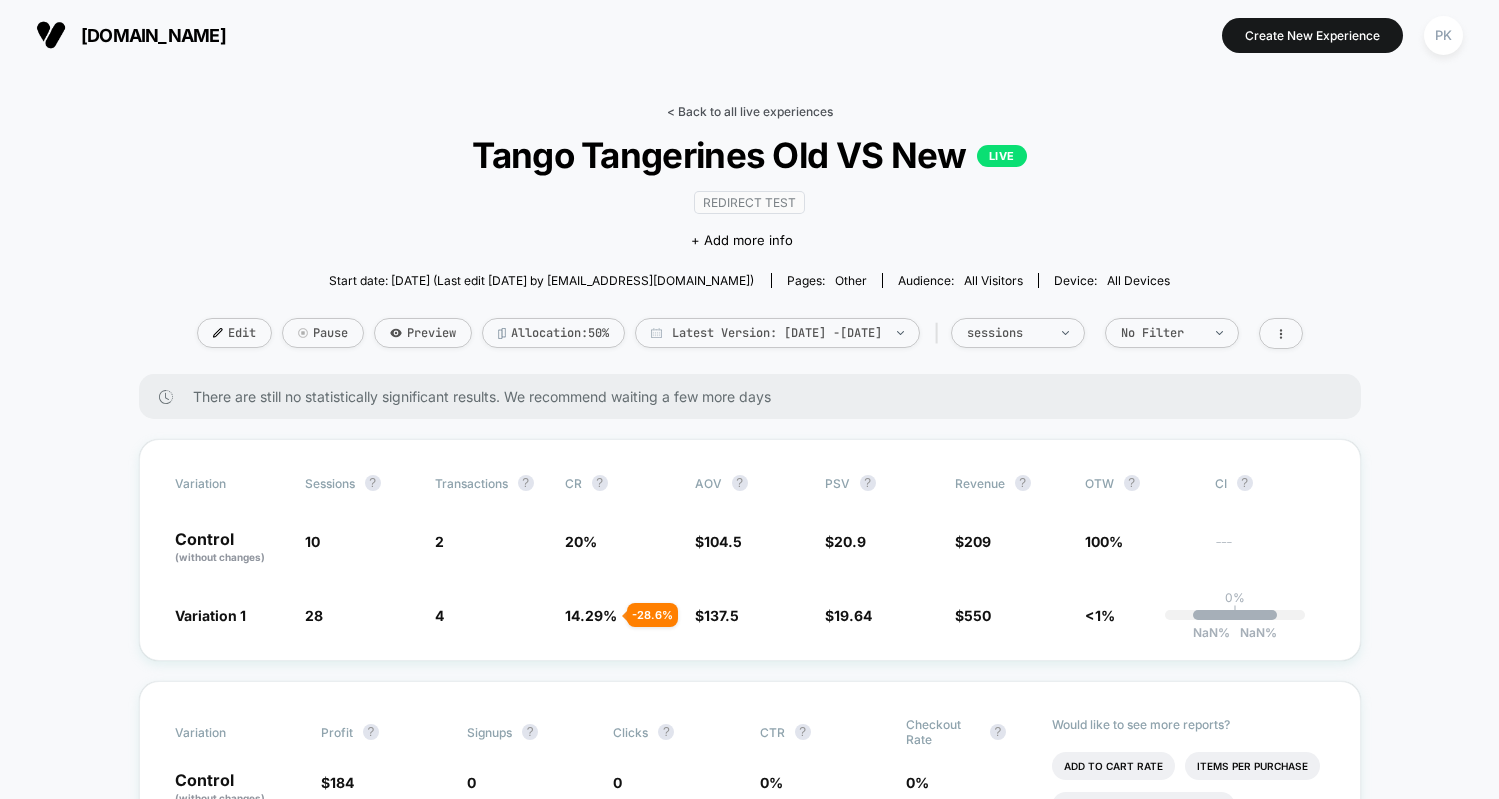 click on "< Back to all live experiences" at bounding box center [750, 111] 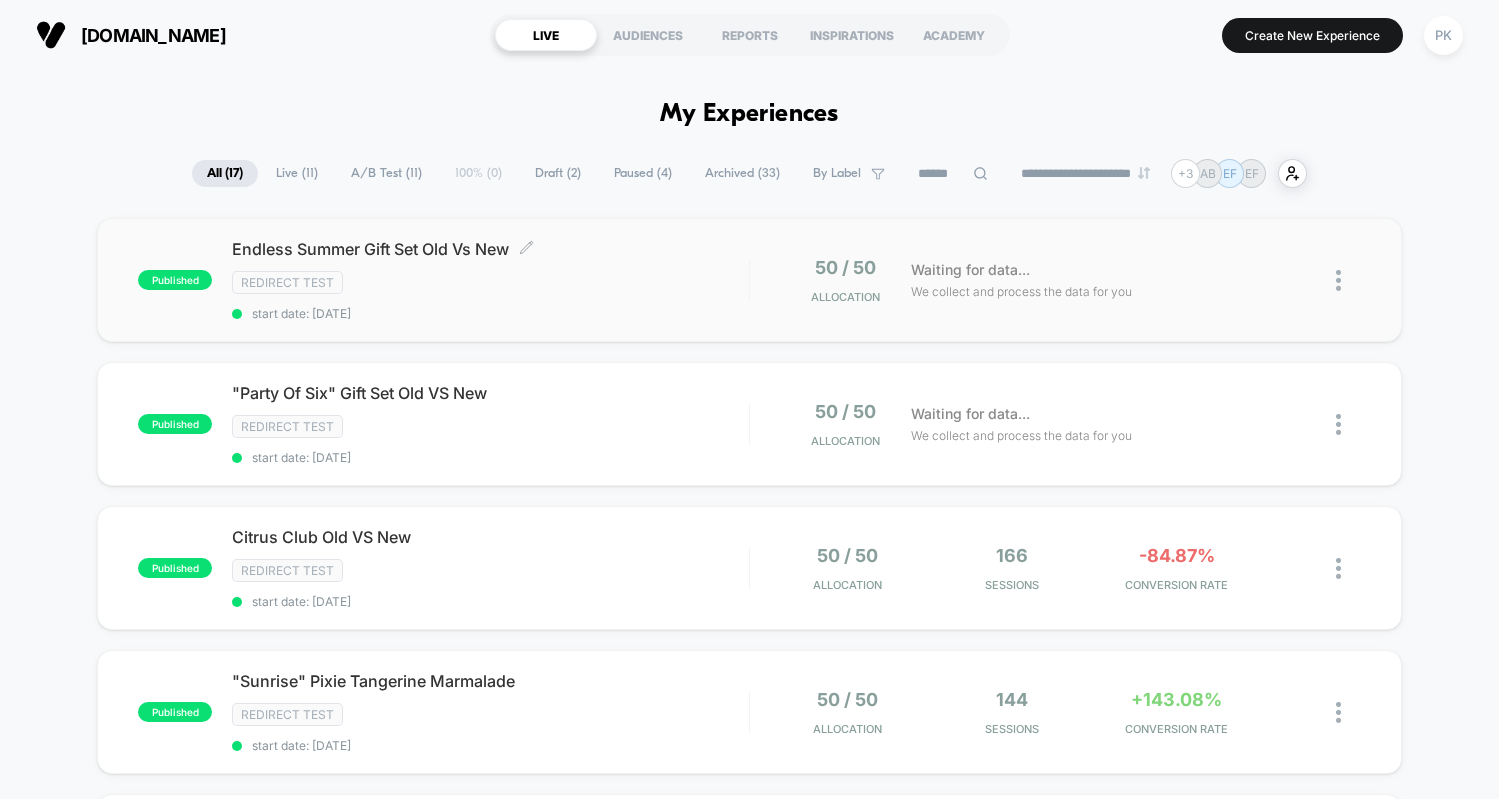 click on "Endless Summer Gift Set Old Vs New Click to edit experience details Click to edit experience details Redirect Test start date: [DATE]" at bounding box center [490, 280] 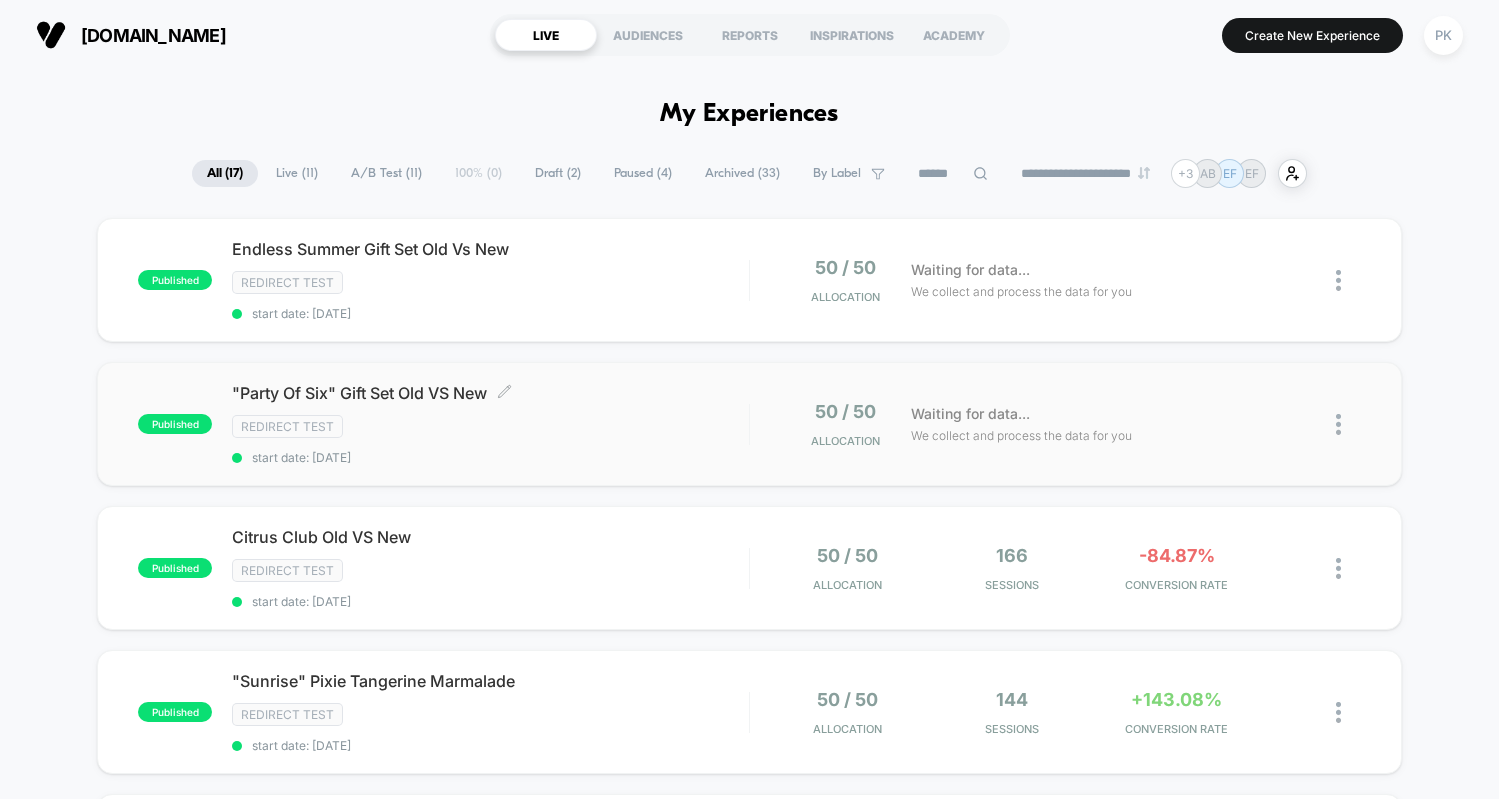 click on ""Party Of Six" Gift Set Old VS New Click to edit experience details" at bounding box center (490, 393) 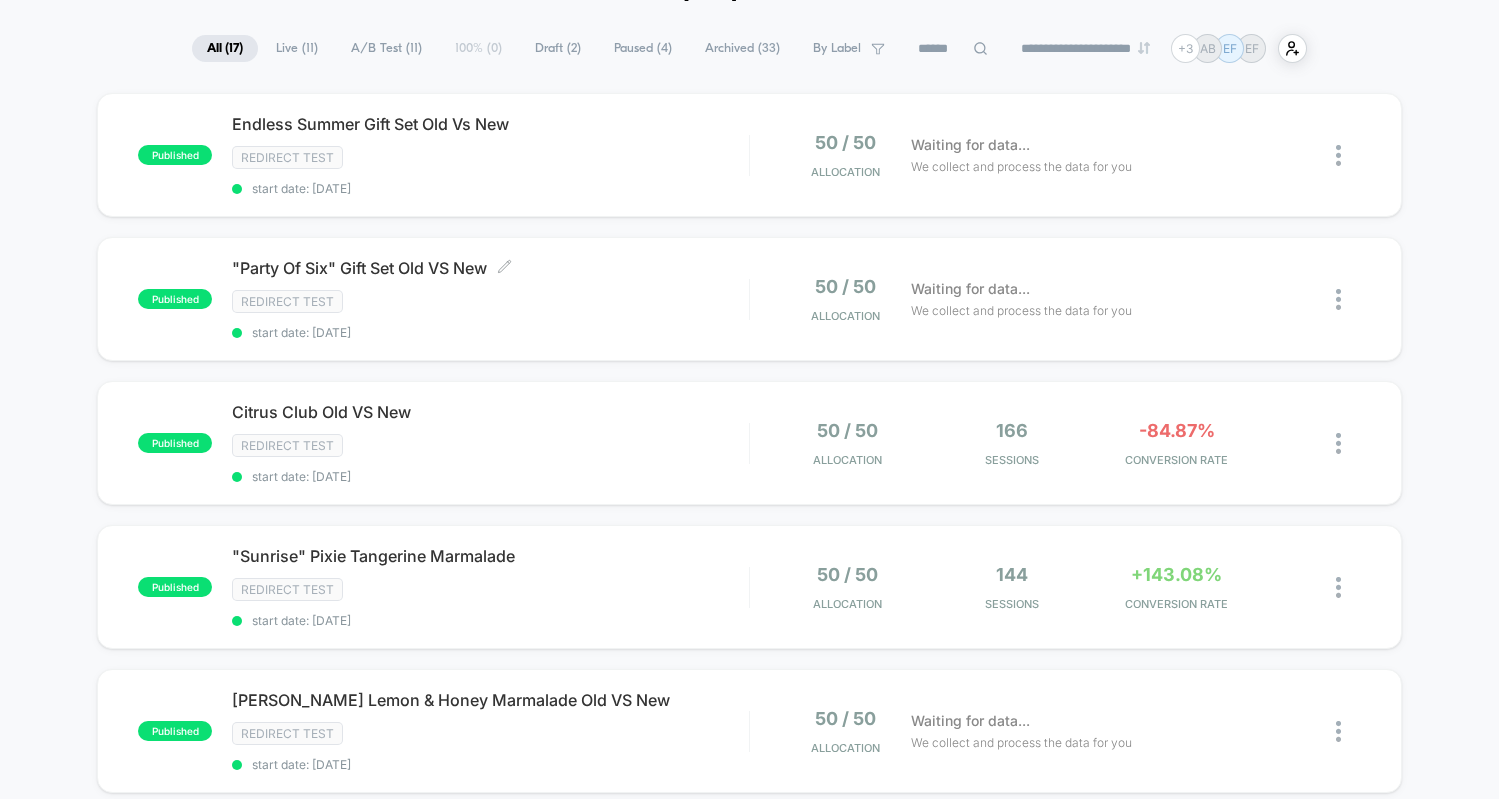 scroll, scrollTop: 222, scrollLeft: 0, axis: vertical 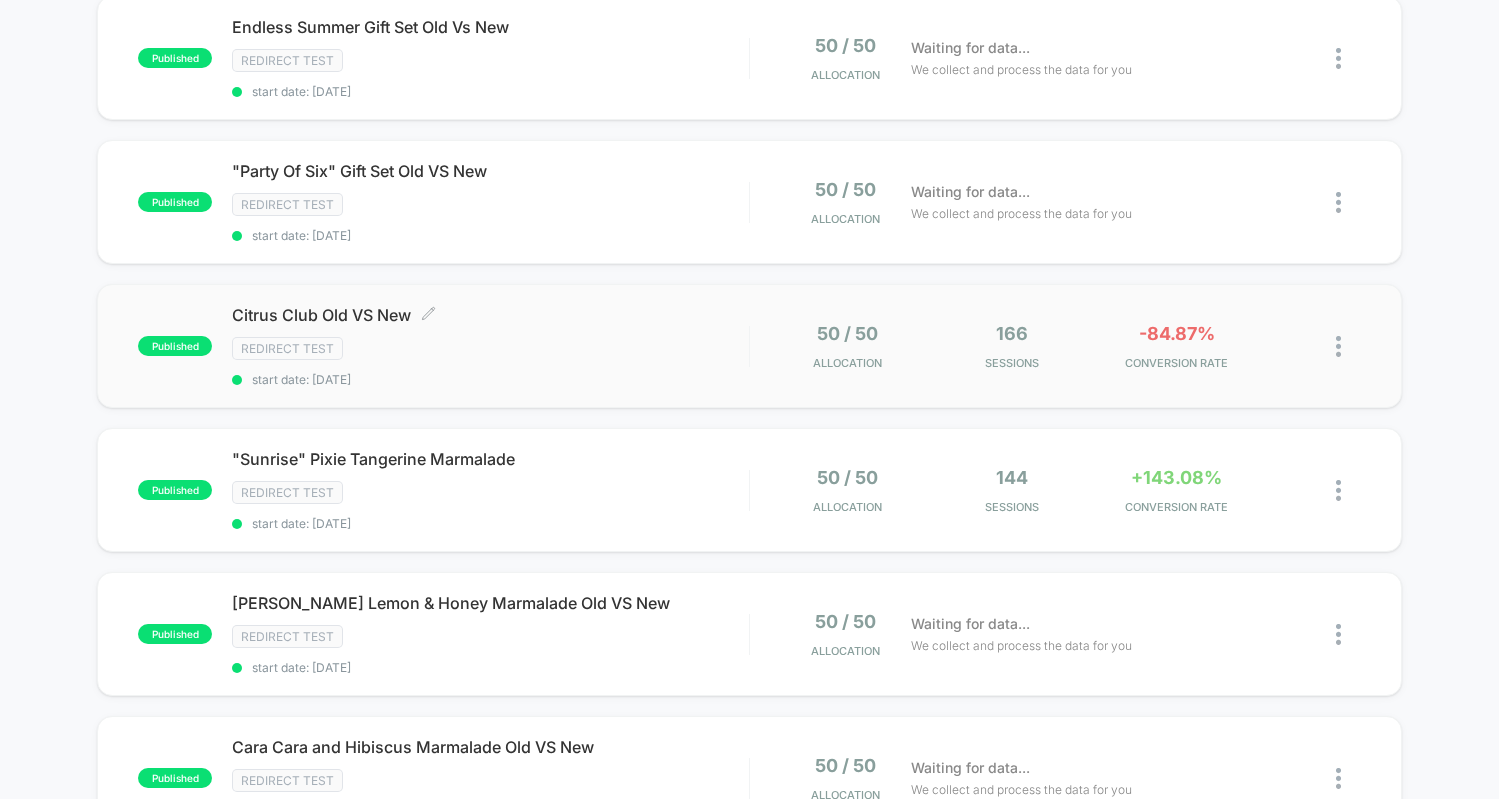 click on "Citrus Club Old VS New Click to edit experience details" at bounding box center [490, 315] 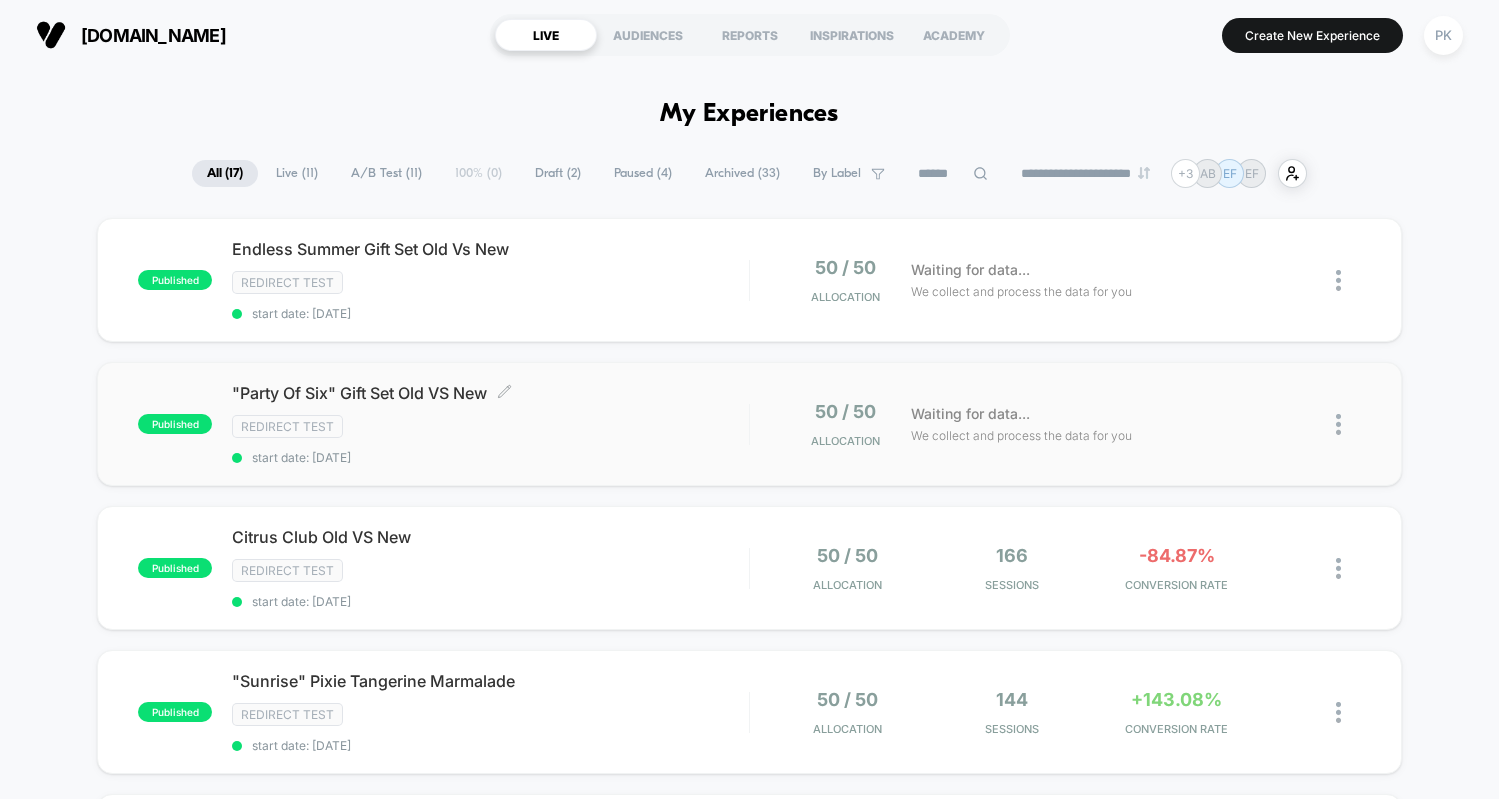 click on ""Party Of Six" Gift Set Old VS New Click to edit experience details" at bounding box center [490, 393] 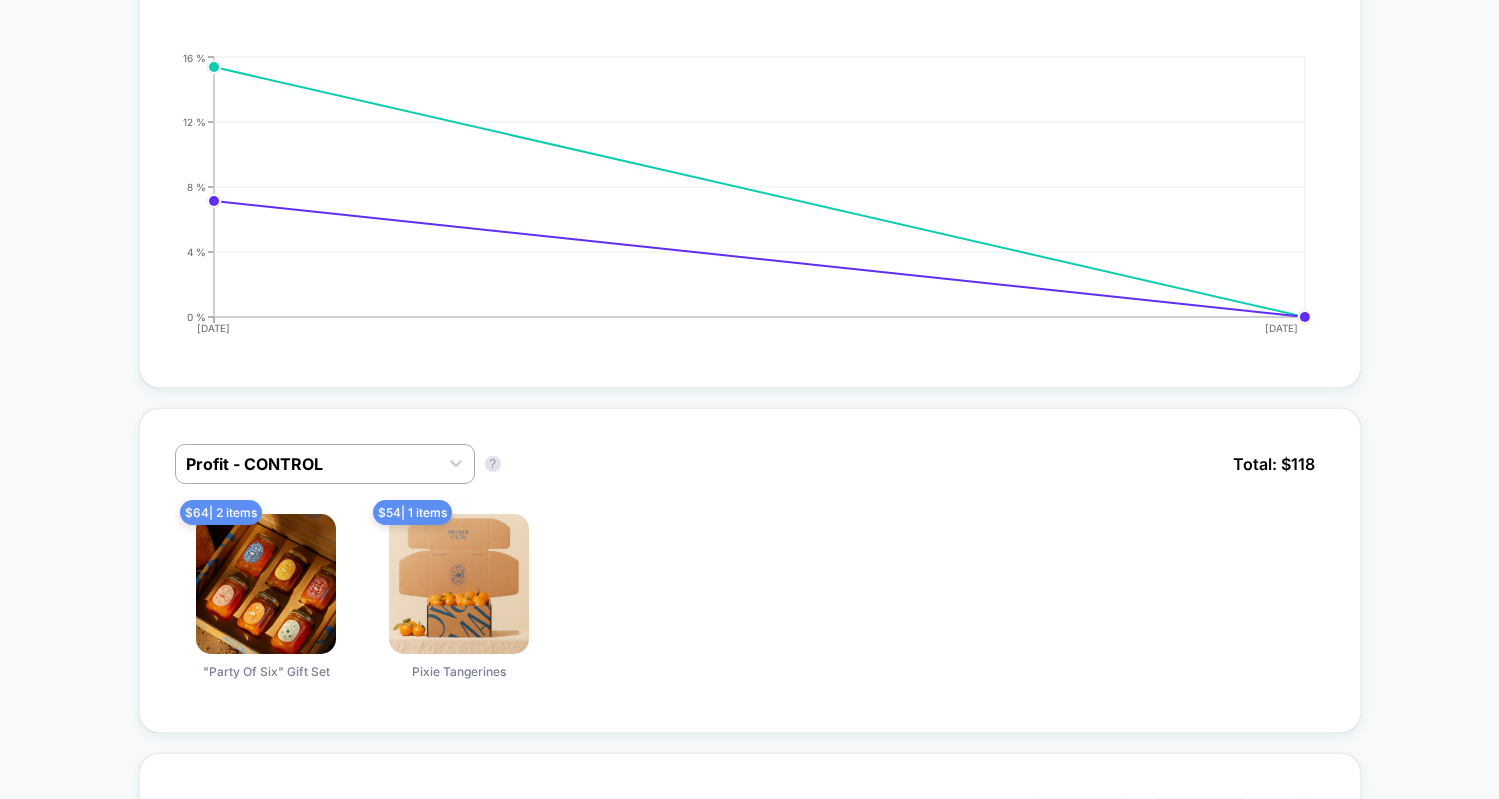 scroll, scrollTop: 1047, scrollLeft: 0, axis: vertical 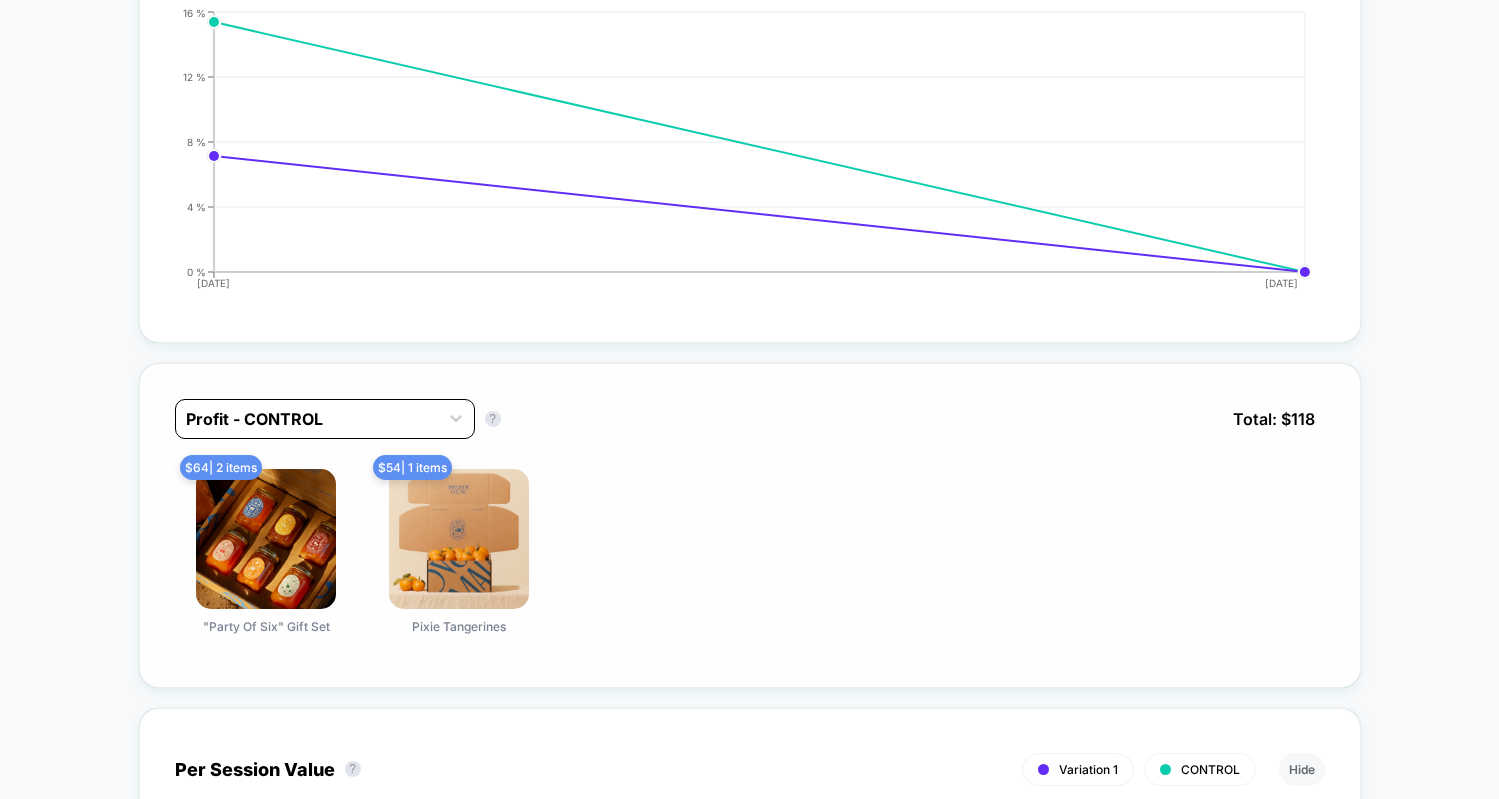 click at bounding box center [307, 419] 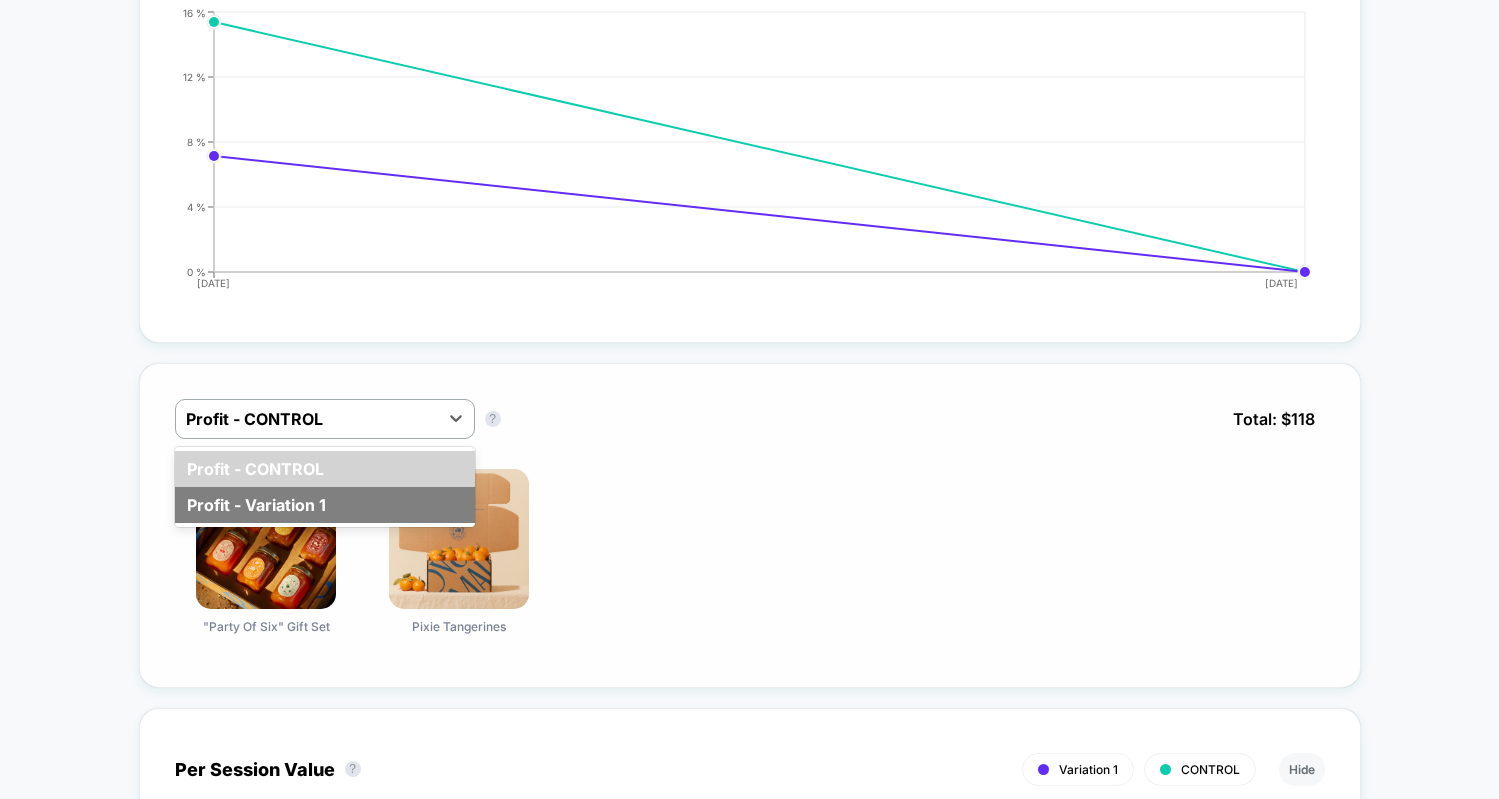 click on "Profit   - Variation 1" at bounding box center [325, 505] 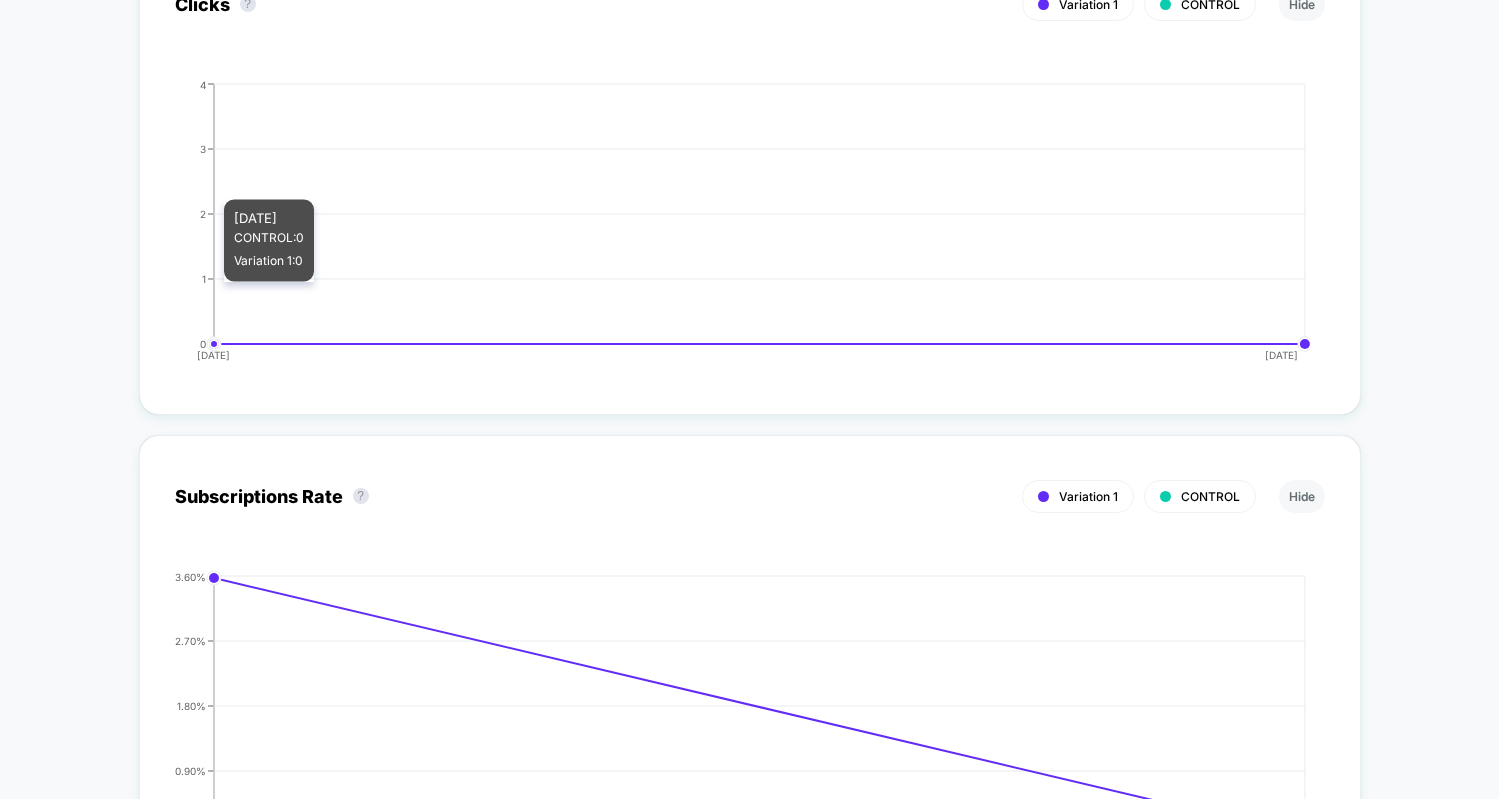 scroll, scrollTop: 4758, scrollLeft: 0, axis: vertical 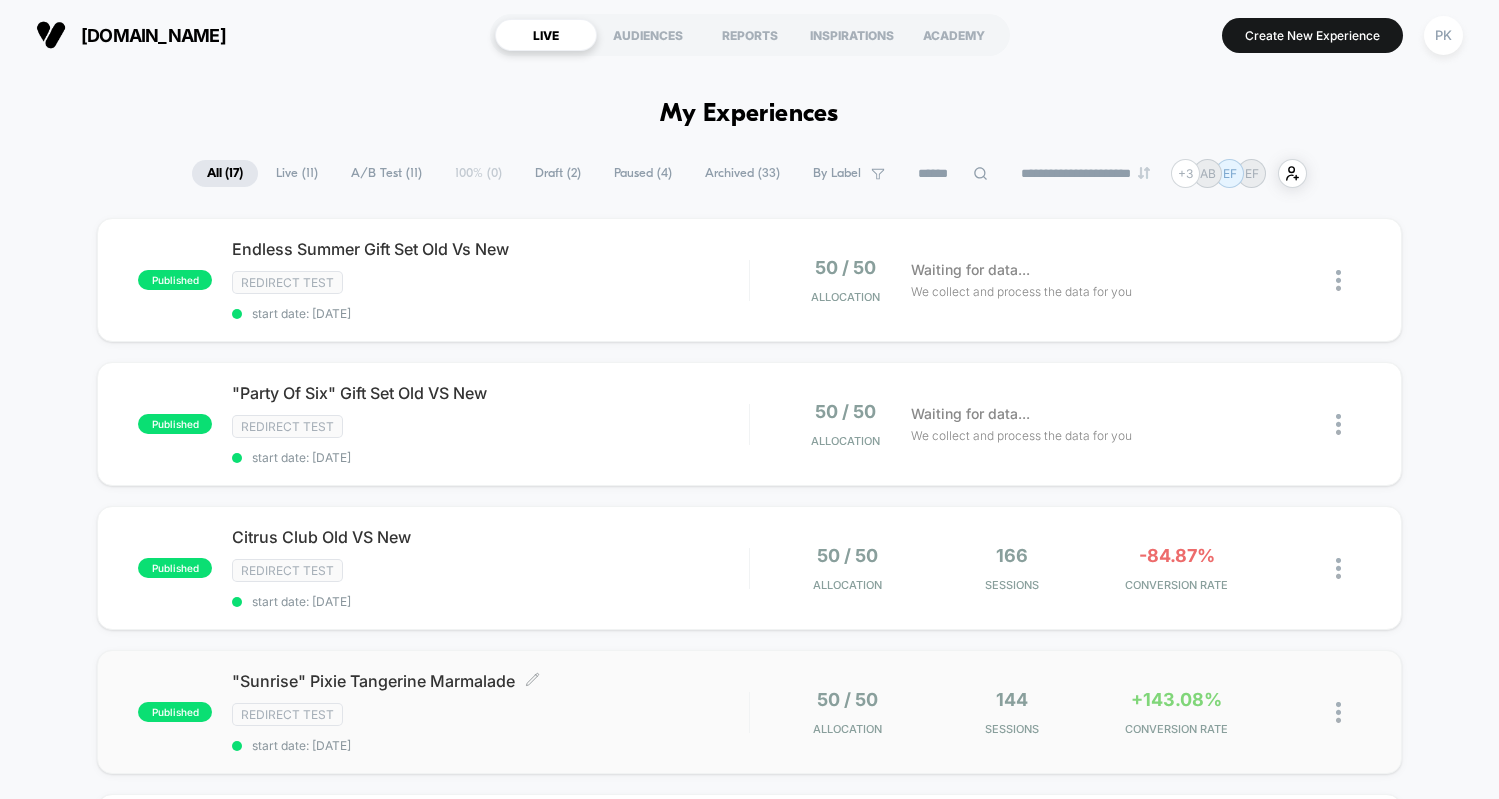 click on ""Sunrise" Pixie Tangerine Marmalade Click to edit experience details" at bounding box center [490, 681] 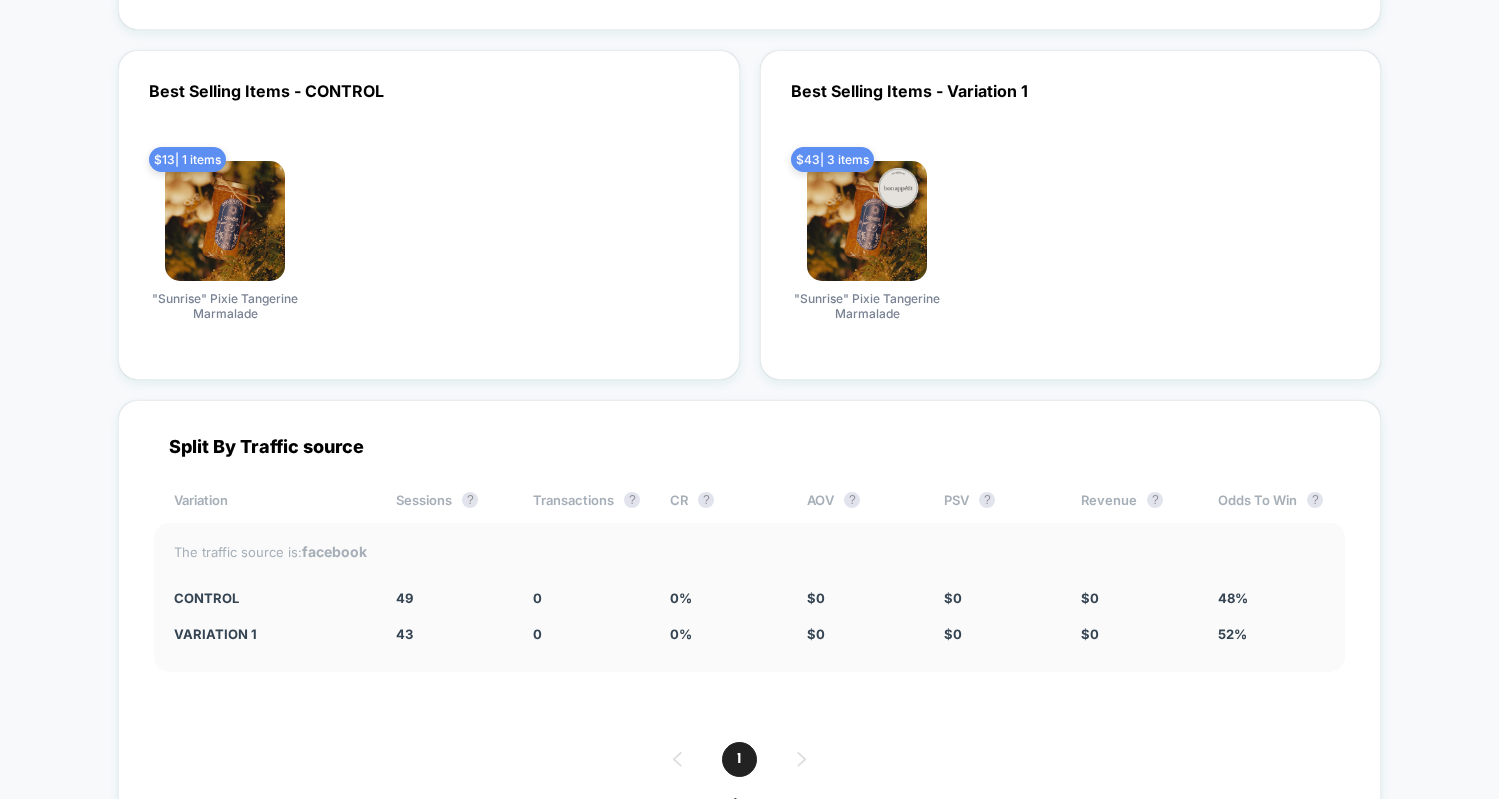 scroll, scrollTop: 6142, scrollLeft: 0, axis: vertical 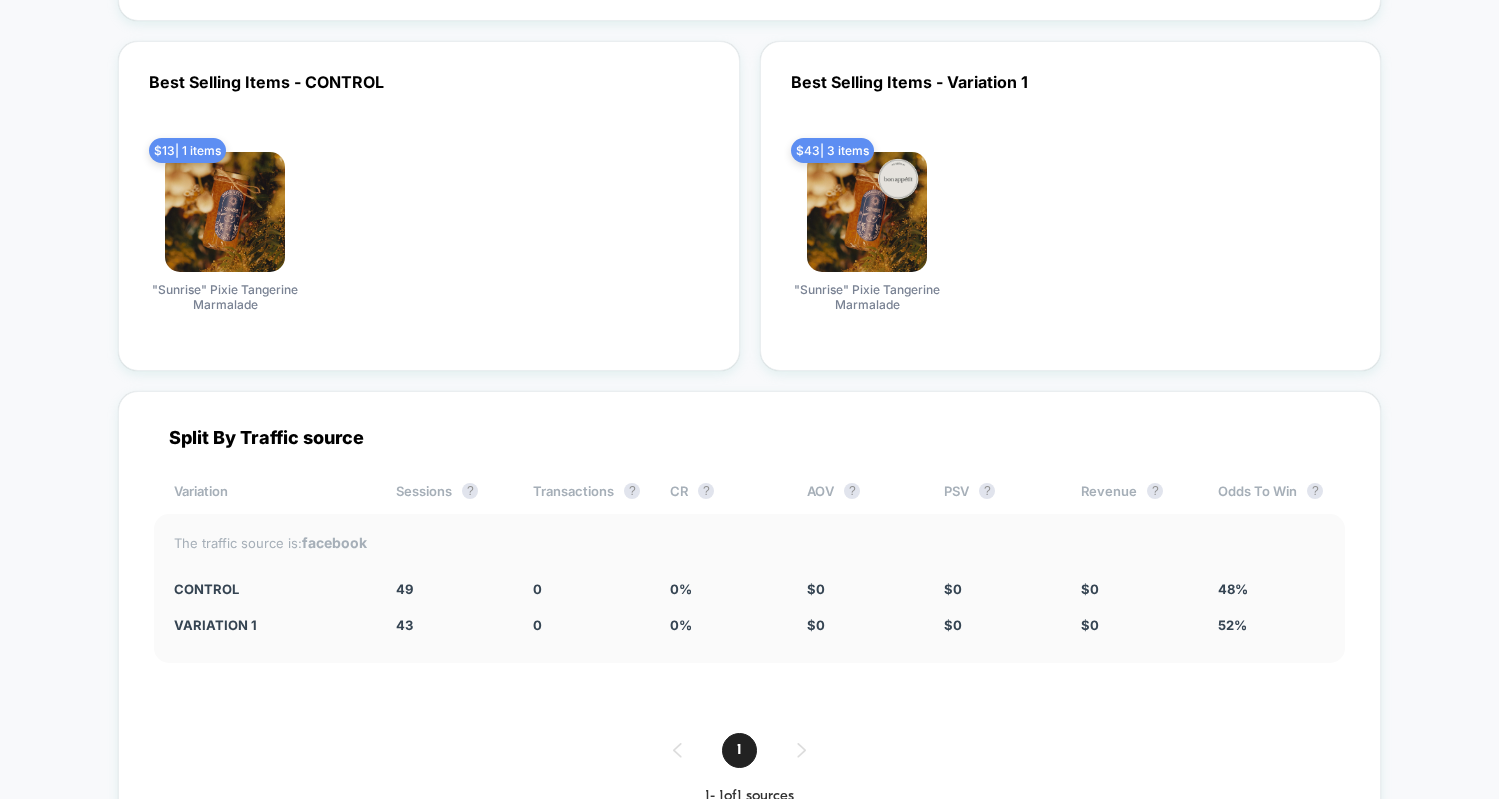 click at bounding box center [867, 212] 